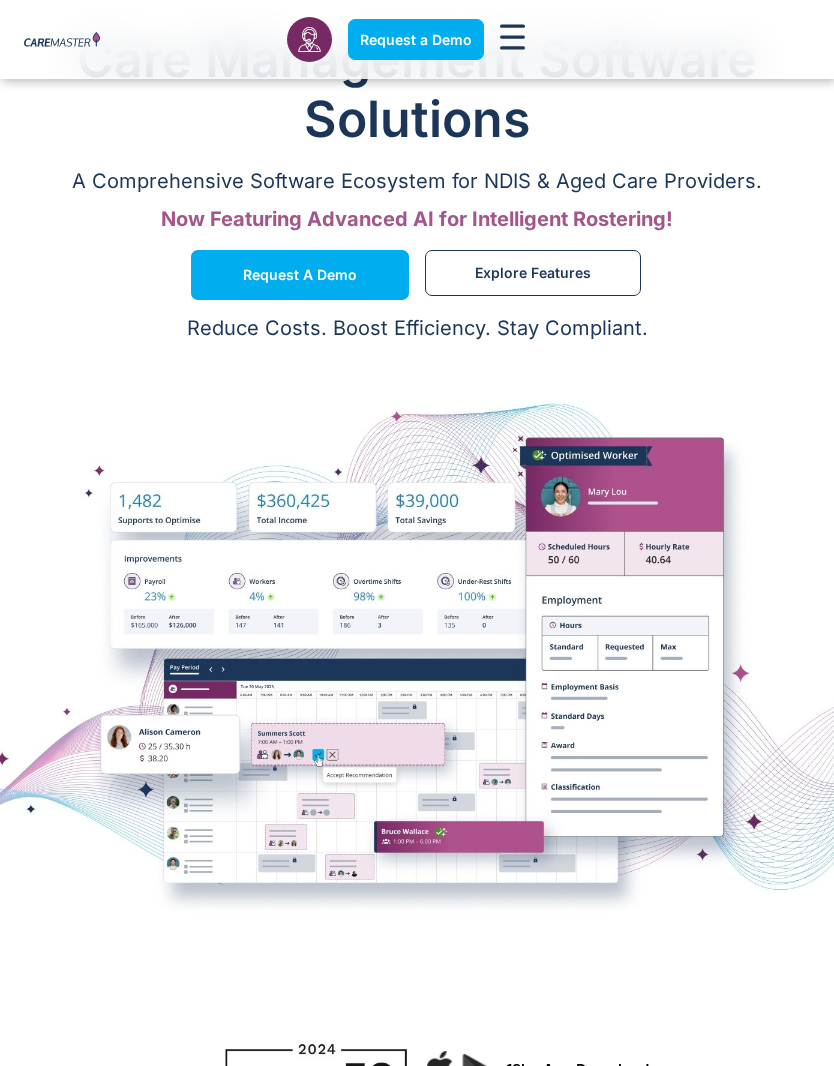 scroll, scrollTop: 174, scrollLeft: 0, axis: vertical 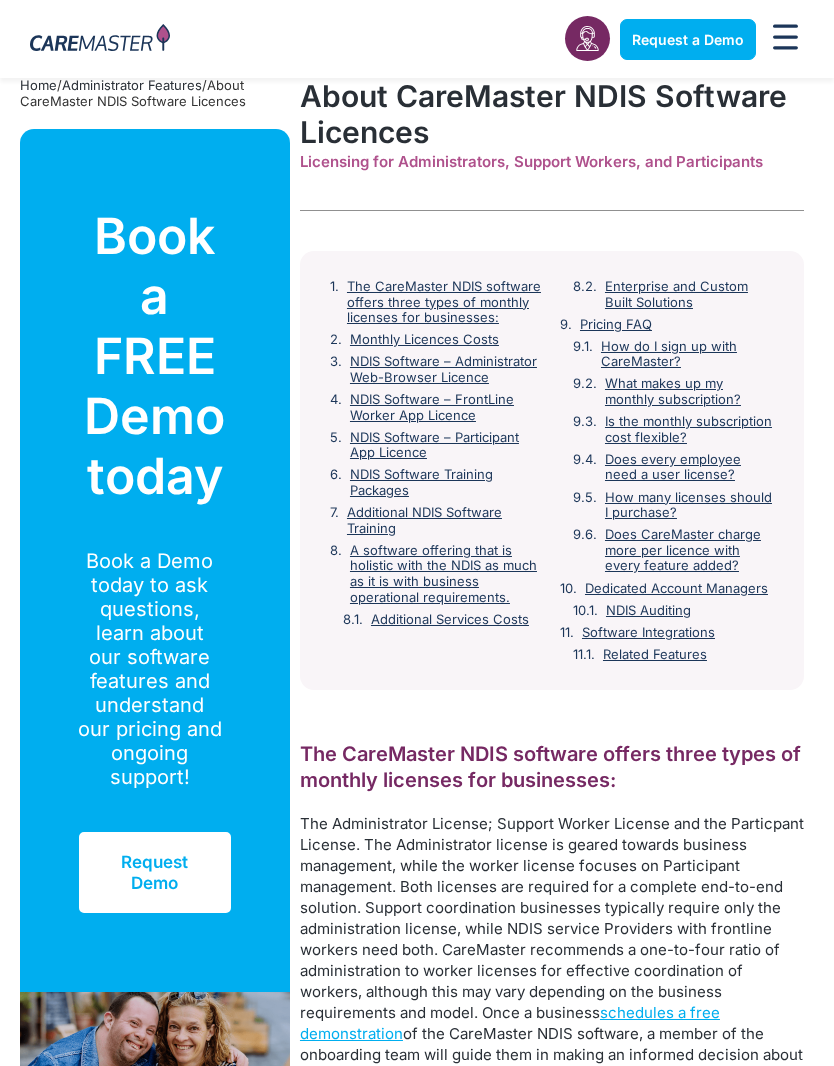 click 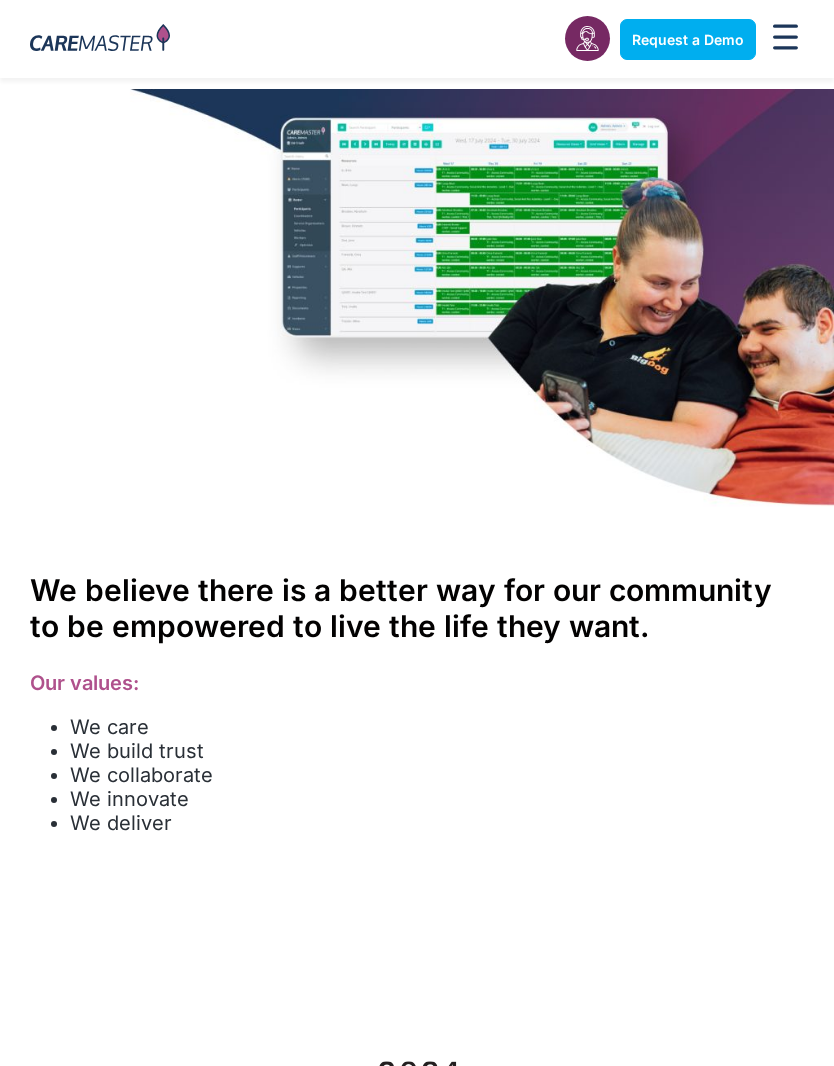 scroll, scrollTop: 0, scrollLeft: 0, axis: both 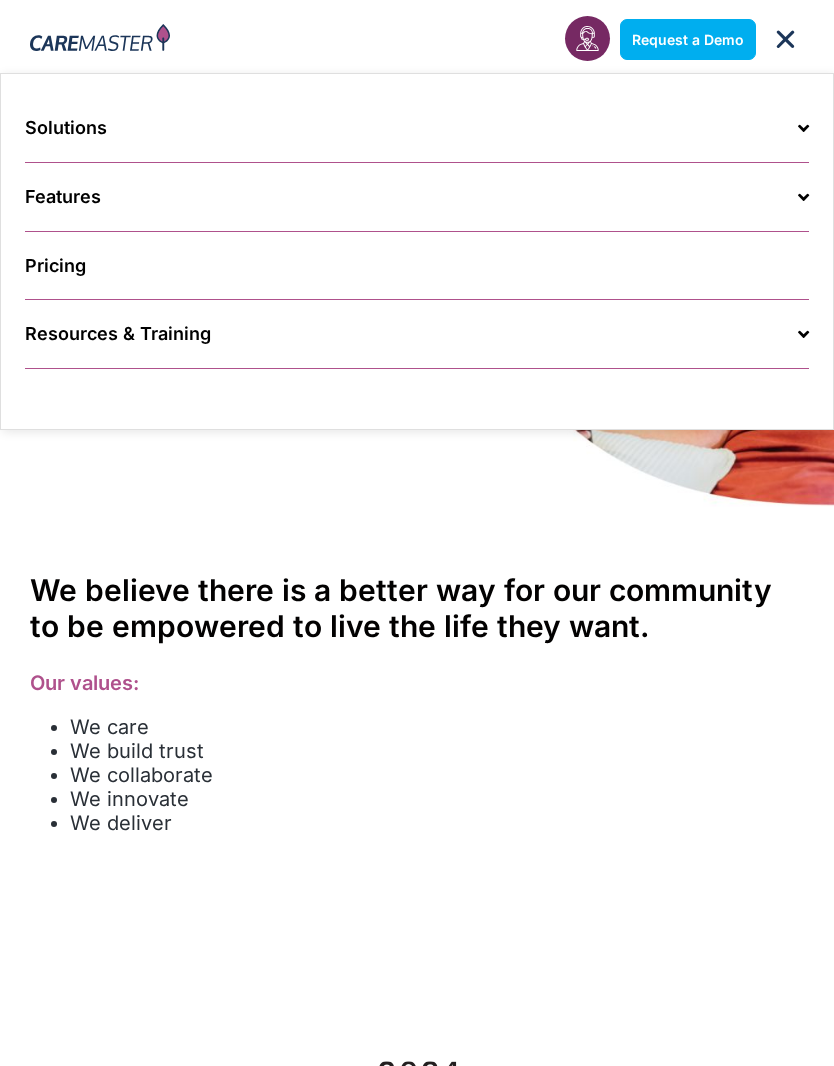 click 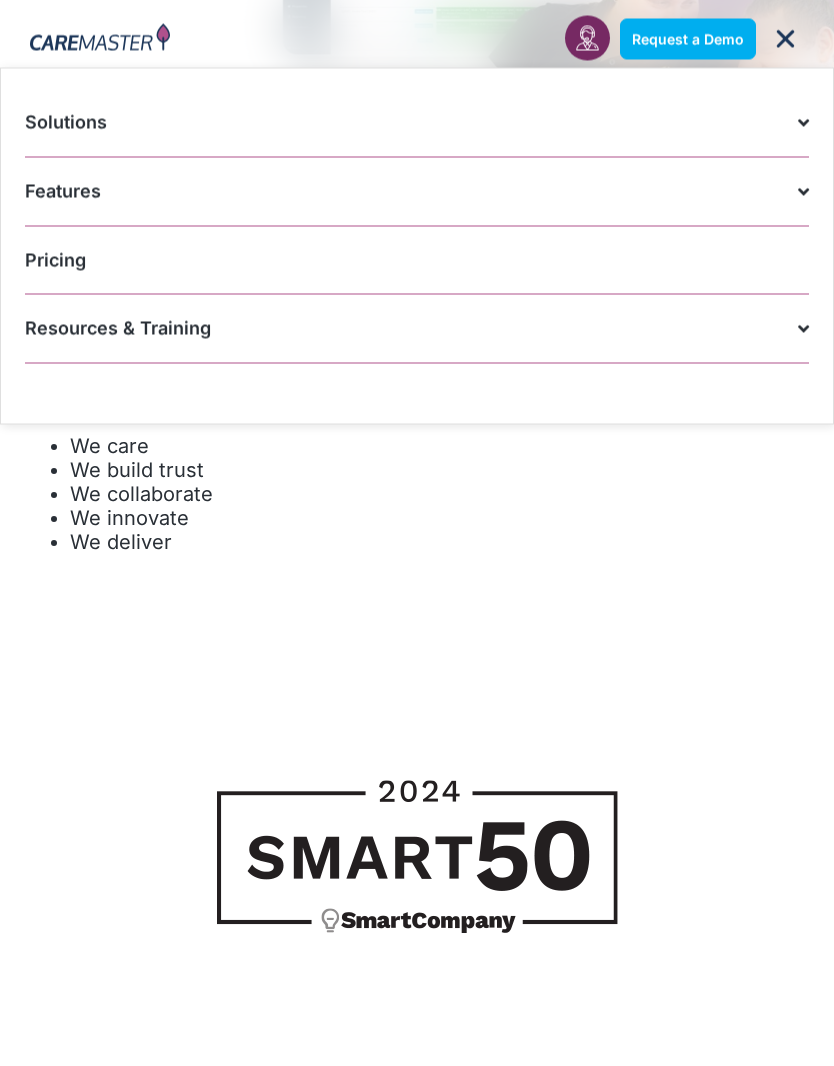 scroll, scrollTop: 0, scrollLeft: 0, axis: both 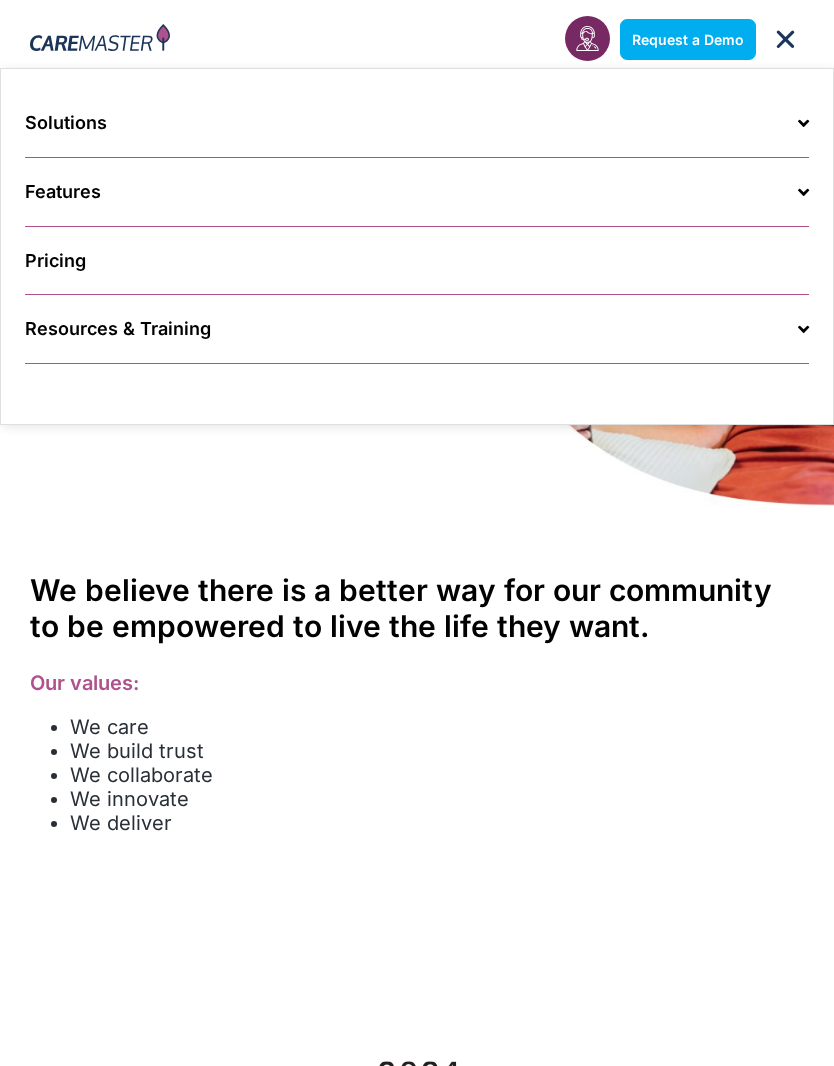 click at bounding box center [100, 39] 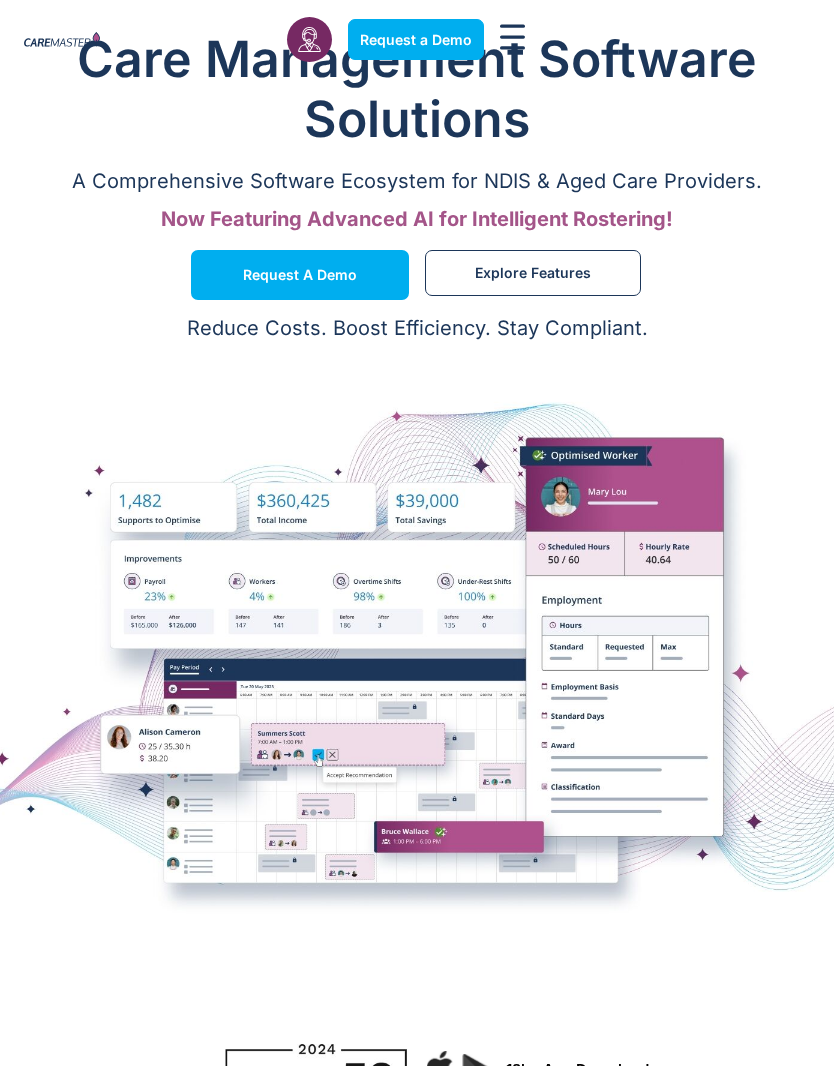 scroll, scrollTop: 0, scrollLeft: 0, axis: both 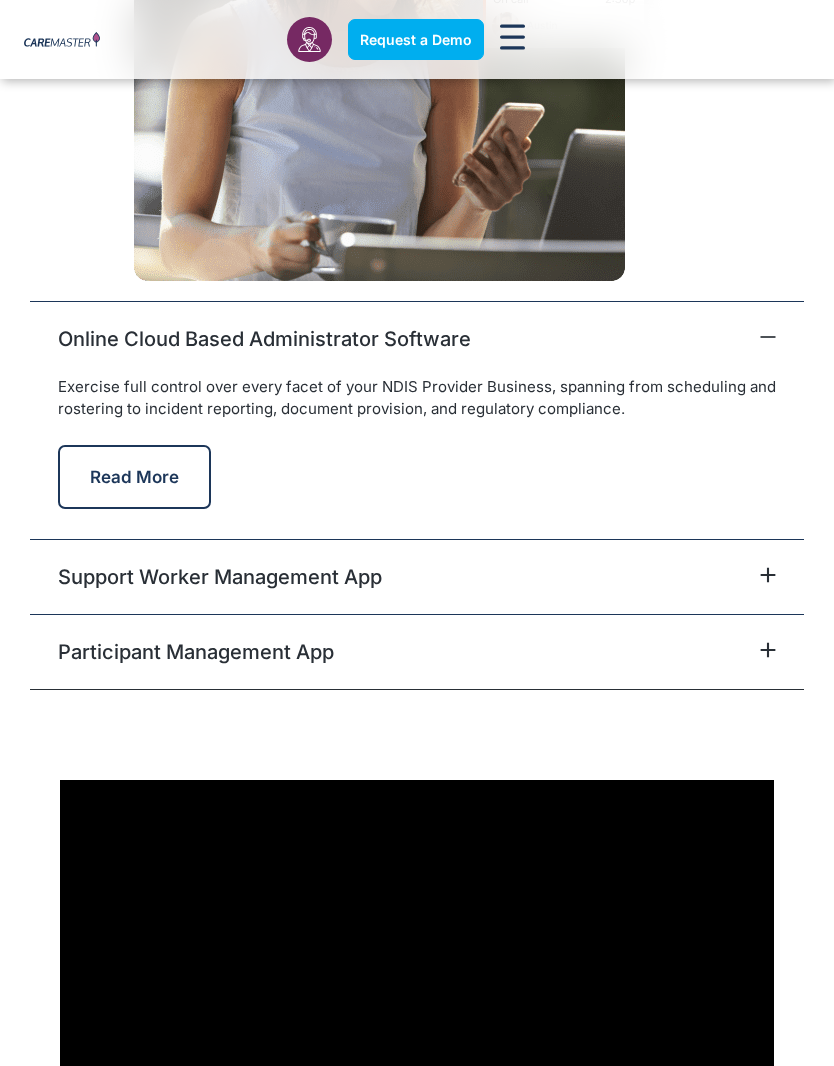 click on "Read More" at bounding box center [134, 477] 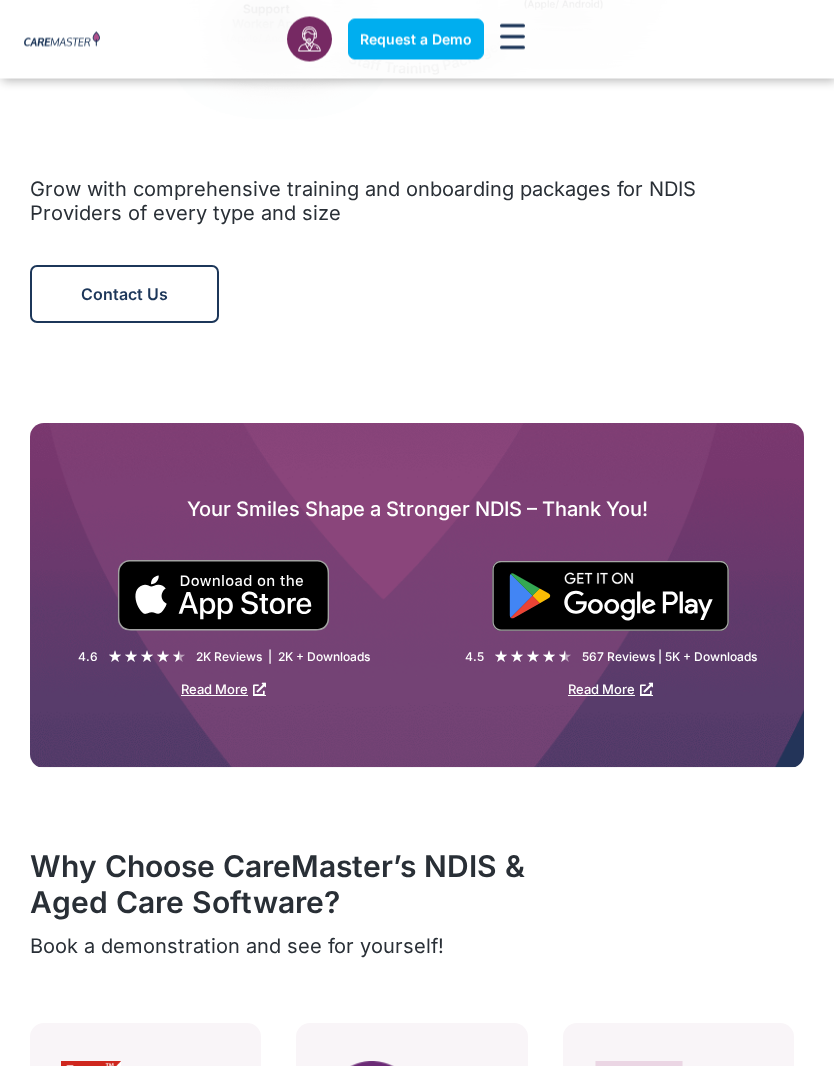 scroll, scrollTop: 2767, scrollLeft: 0, axis: vertical 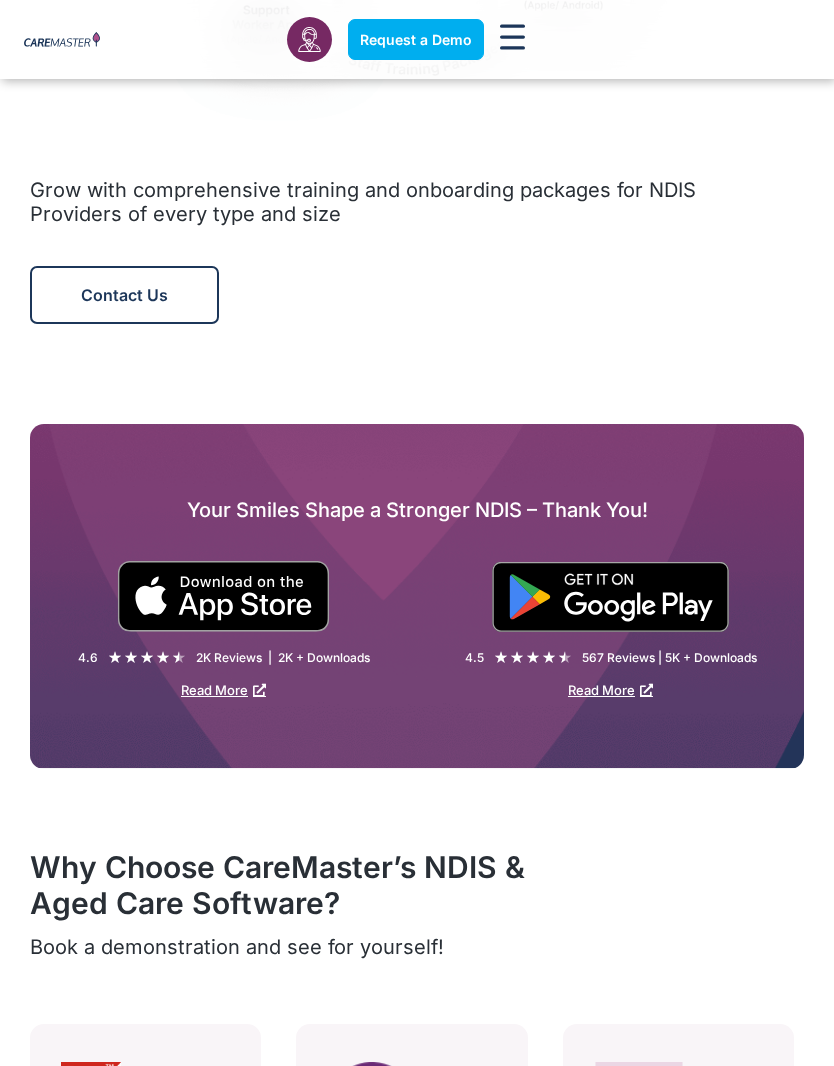 click at bounding box center (223, 596) 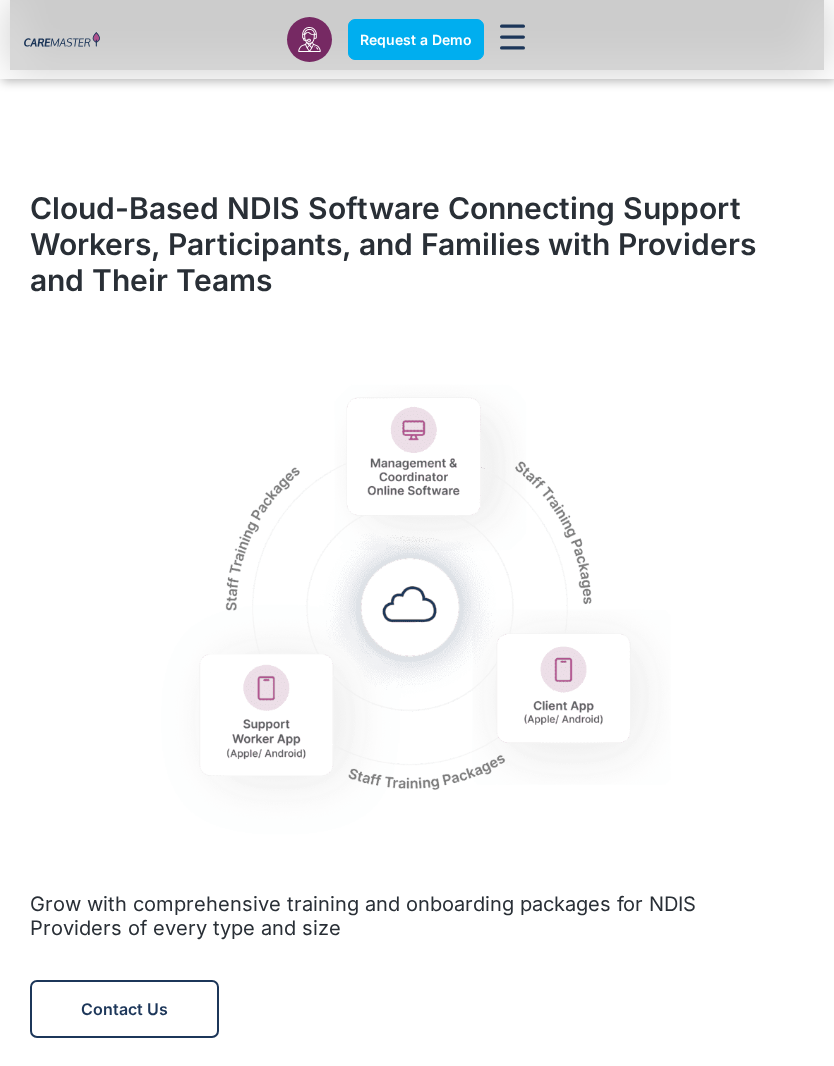 scroll, scrollTop: 2052, scrollLeft: 0, axis: vertical 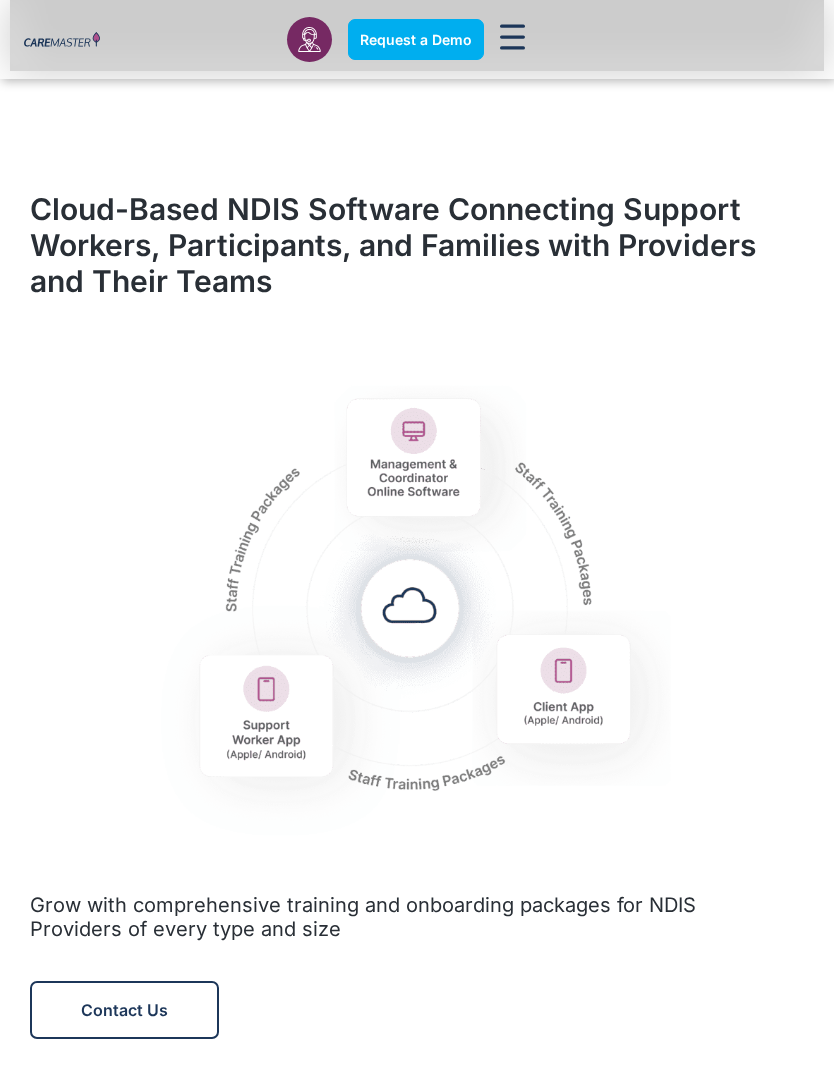 click at bounding box center (417, 596) 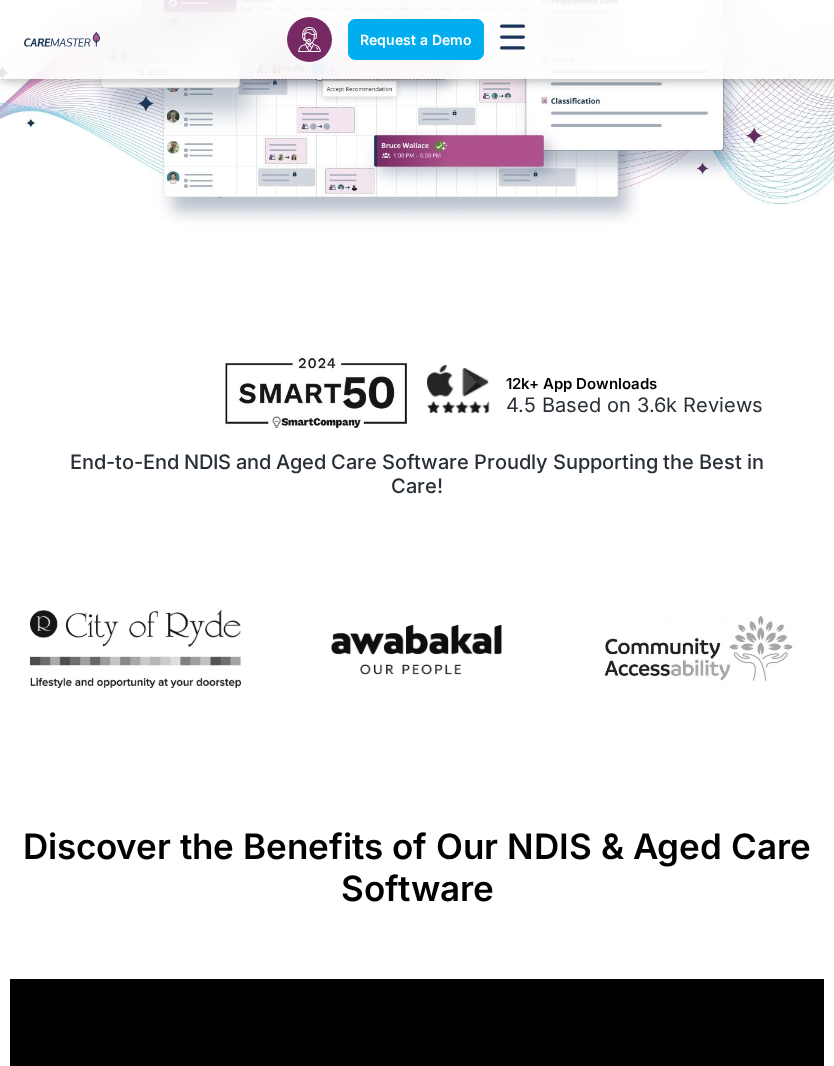 scroll, scrollTop: 685, scrollLeft: 0, axis: vertical 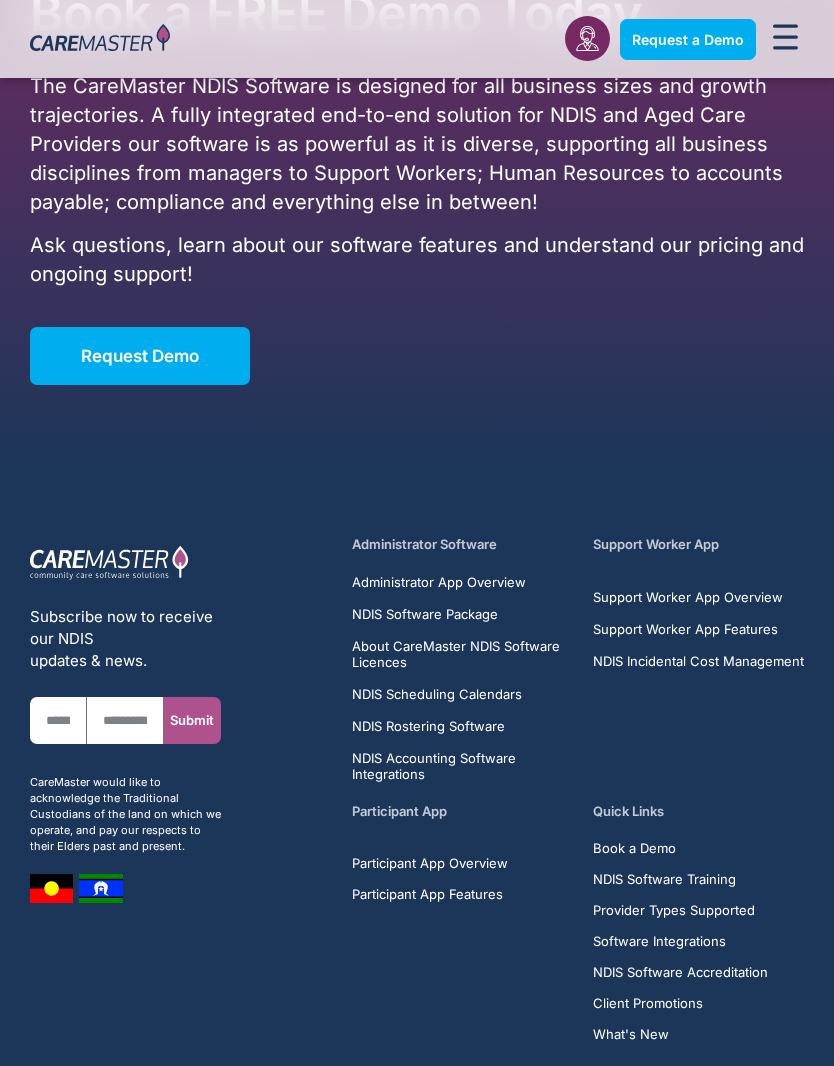 click on "Administrator Software" at bounding box center [462, 544] 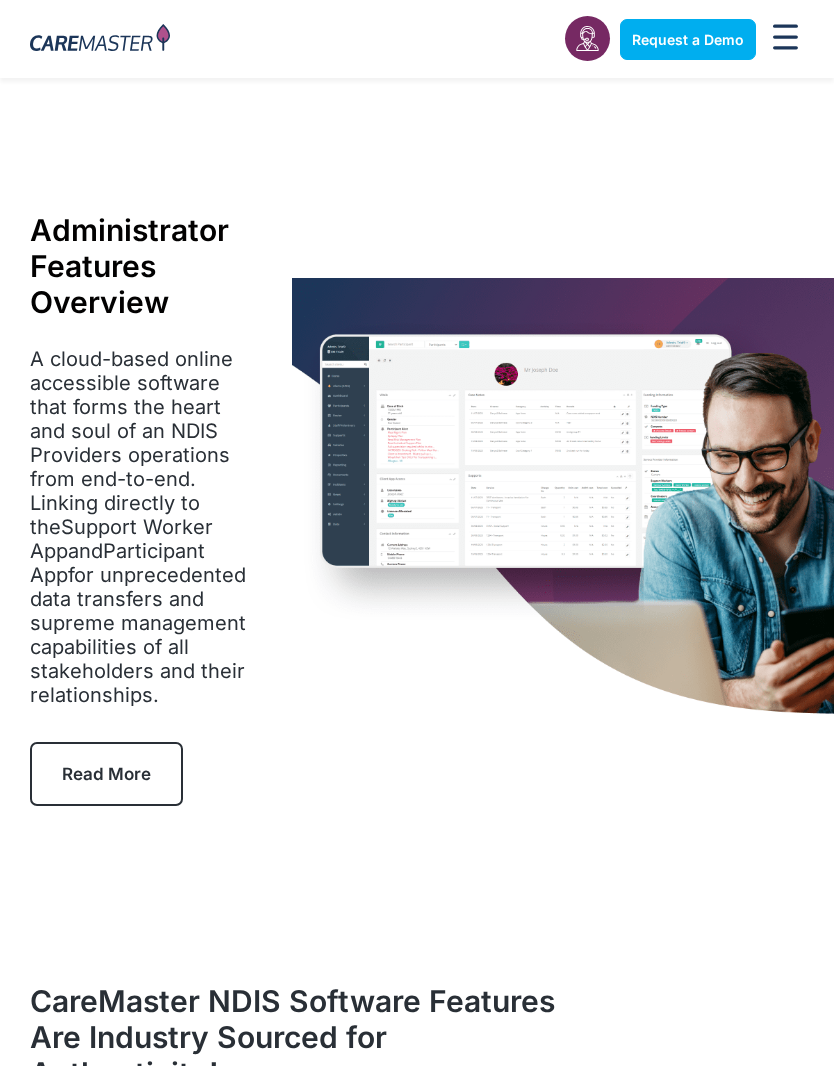 scroll, scrollTop: 0, scrollLeft: 0, axis: both 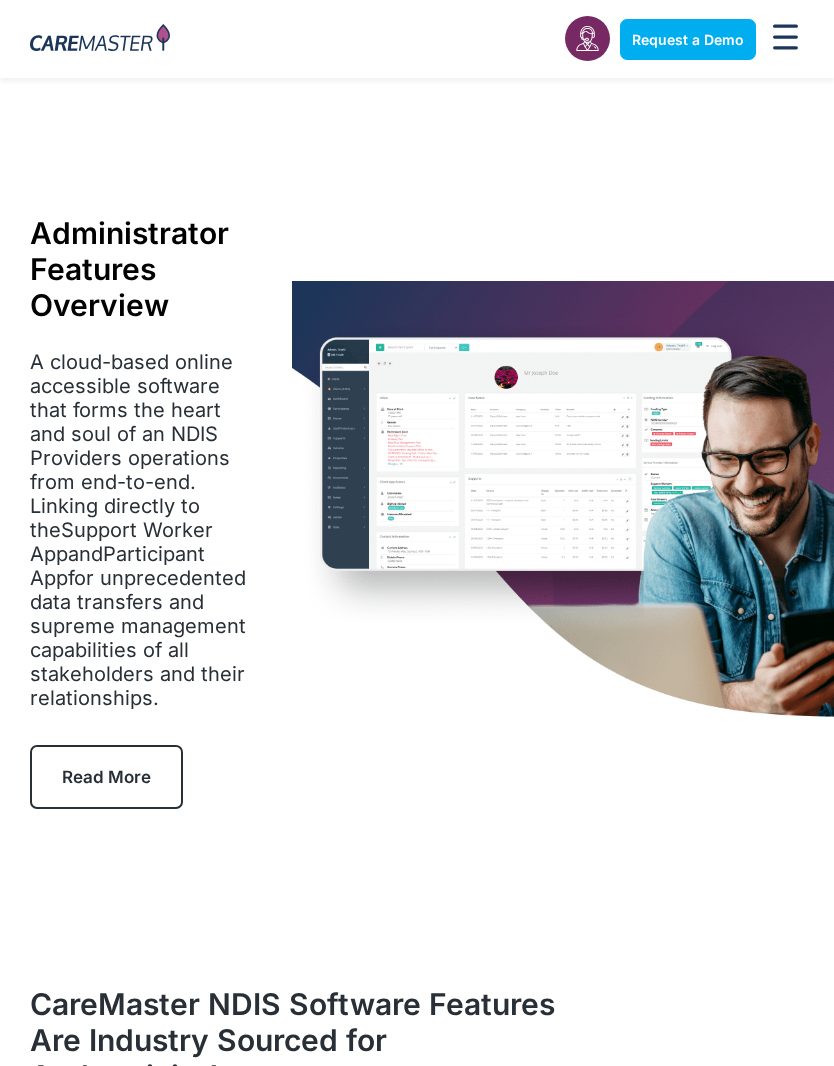 click 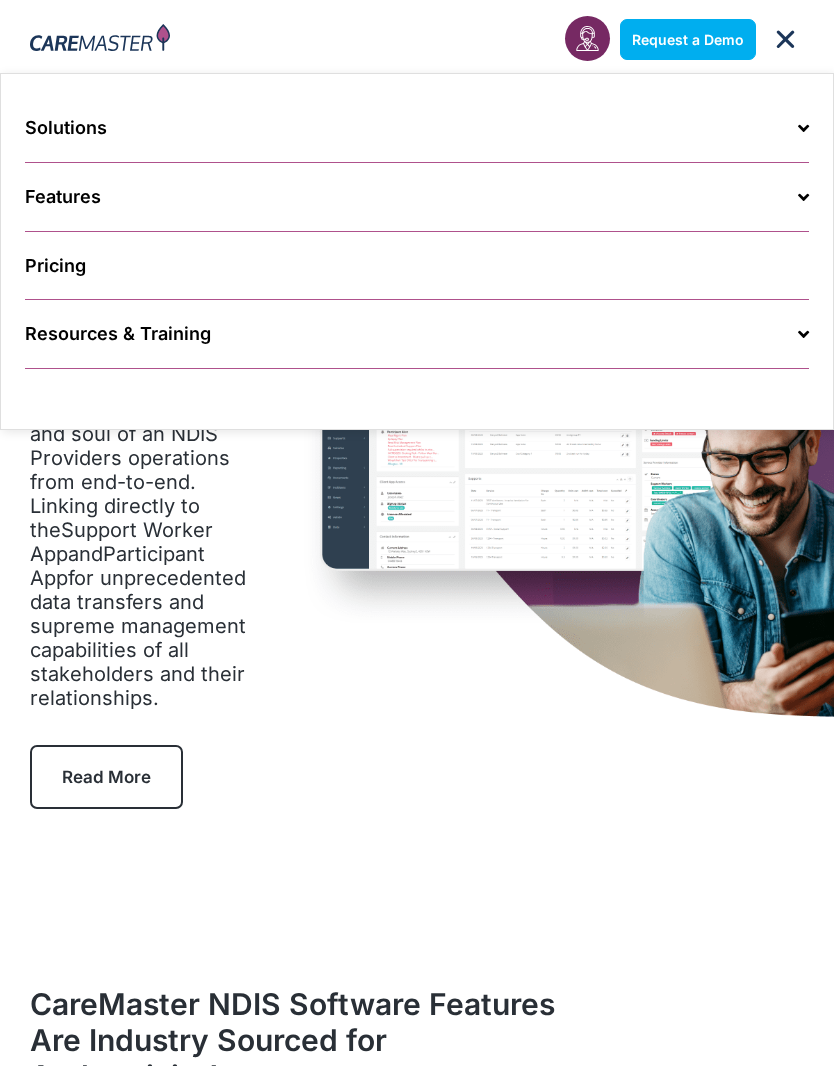 click at bounding box center (563, 512) 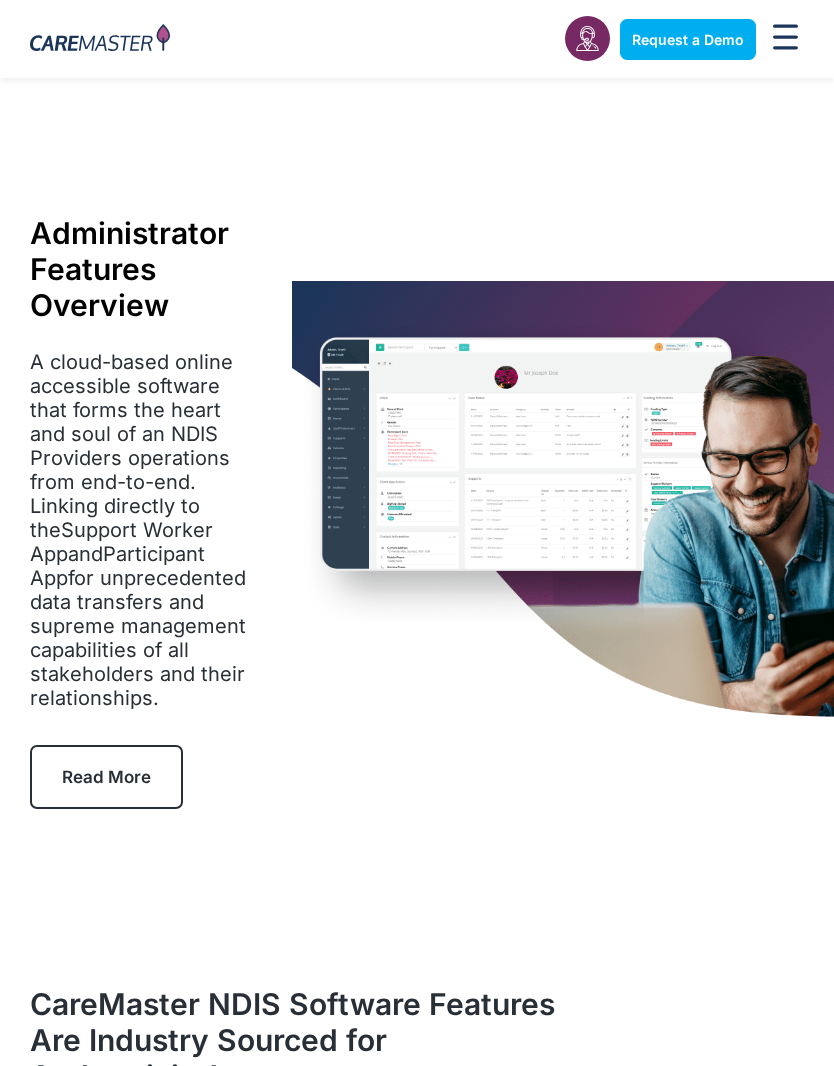 click at bounding box center (587, 38) 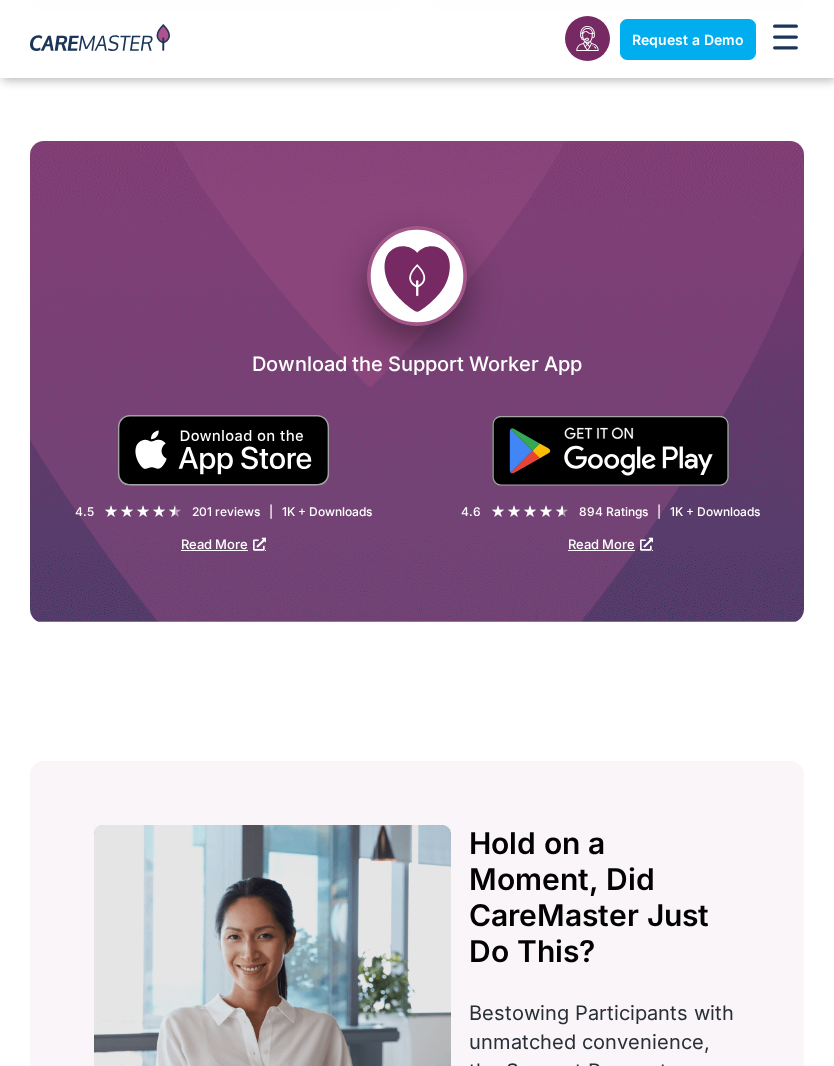 scroll, scrollTop: 2412, scrollLeft: 0, axis: vertical 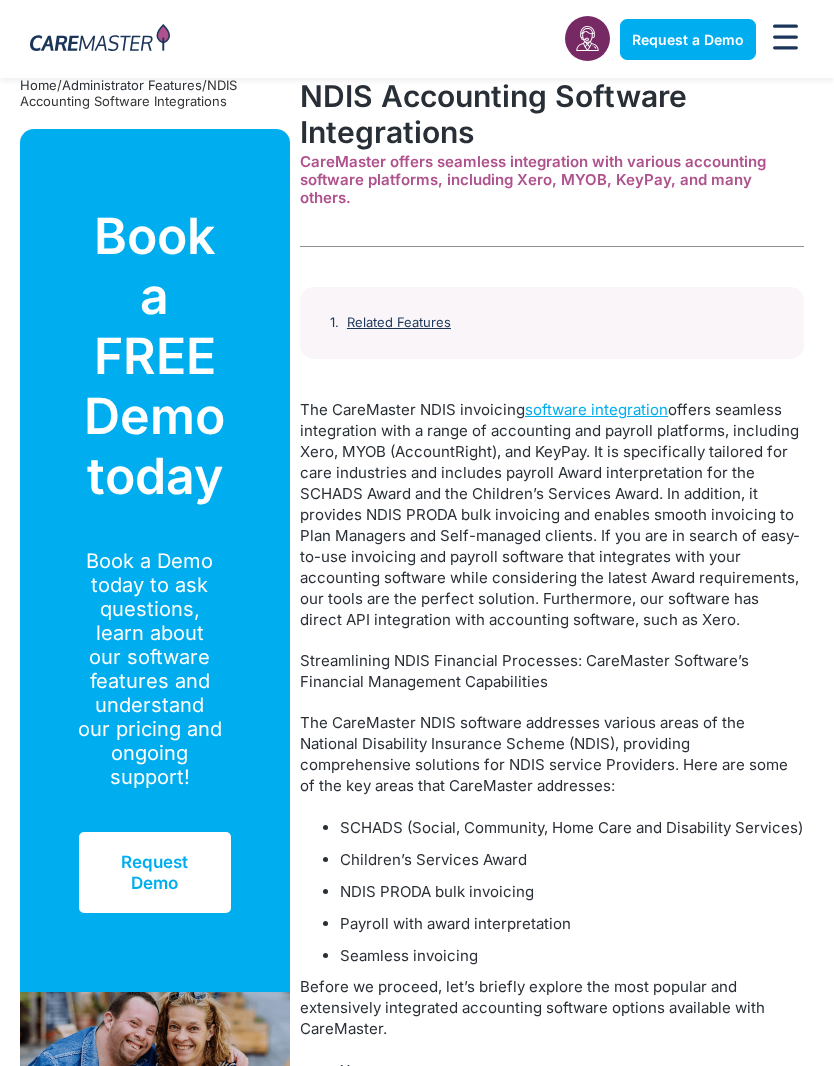 click on "software integration" at bounding box center [596, 409] 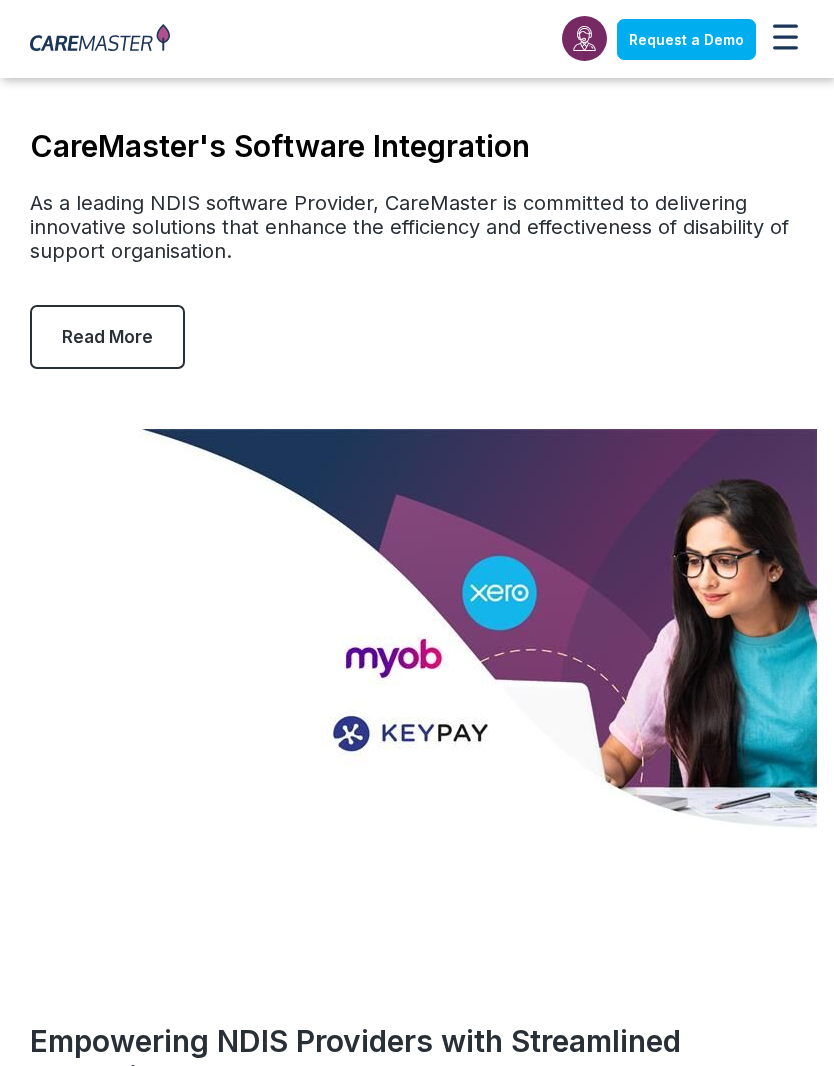 scroll, scrollTop: 466, scrollLeft: 0, axis: vertical 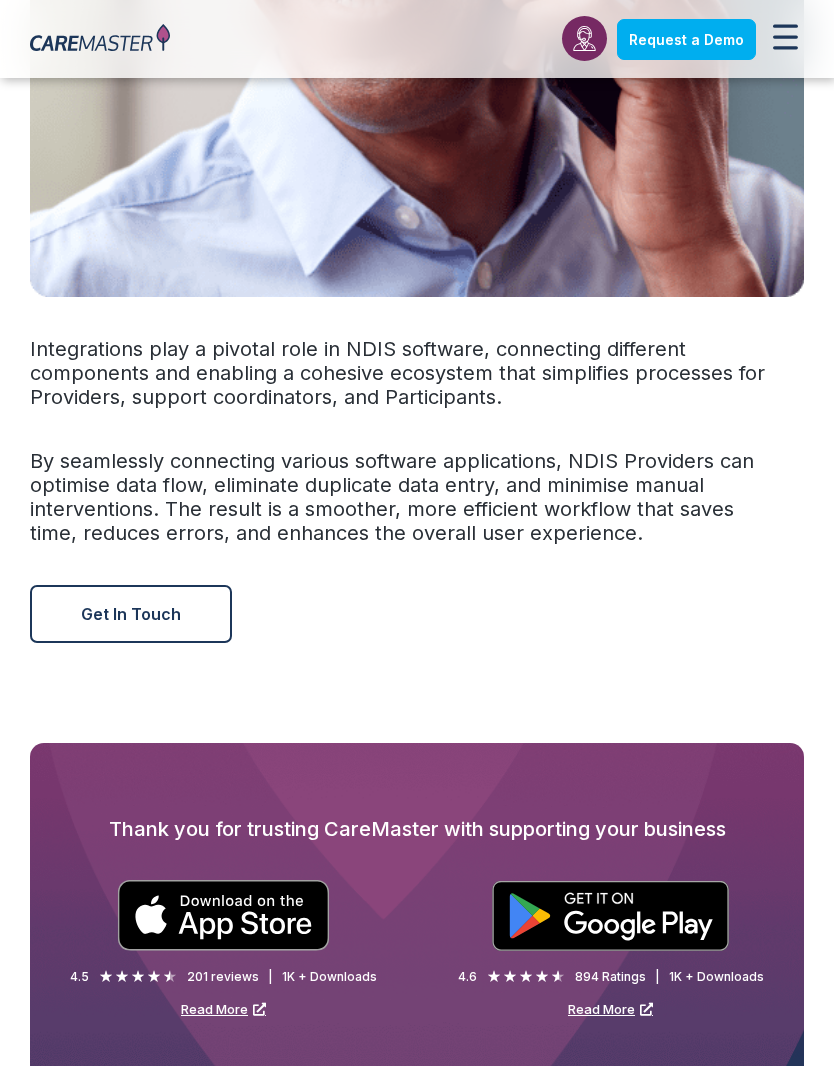 click at bounding box center [610, 916] 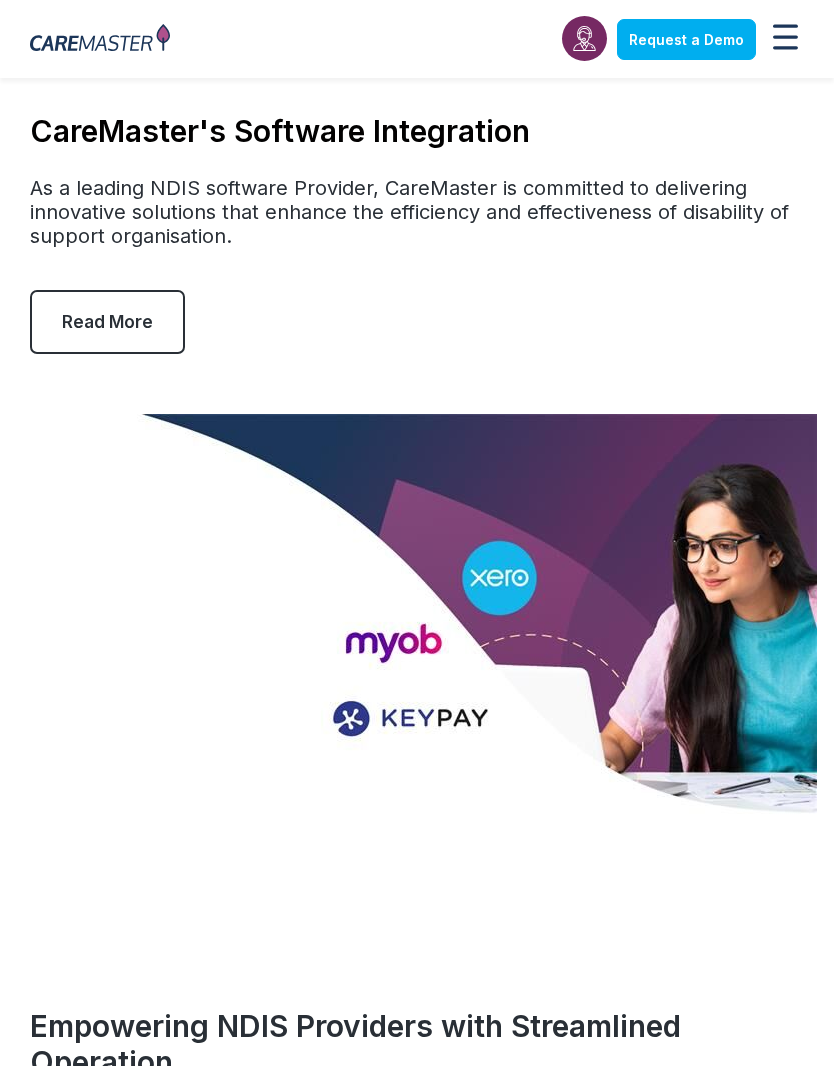 scroll, scrollTop: 0, scrollLeft: 0, axis: both 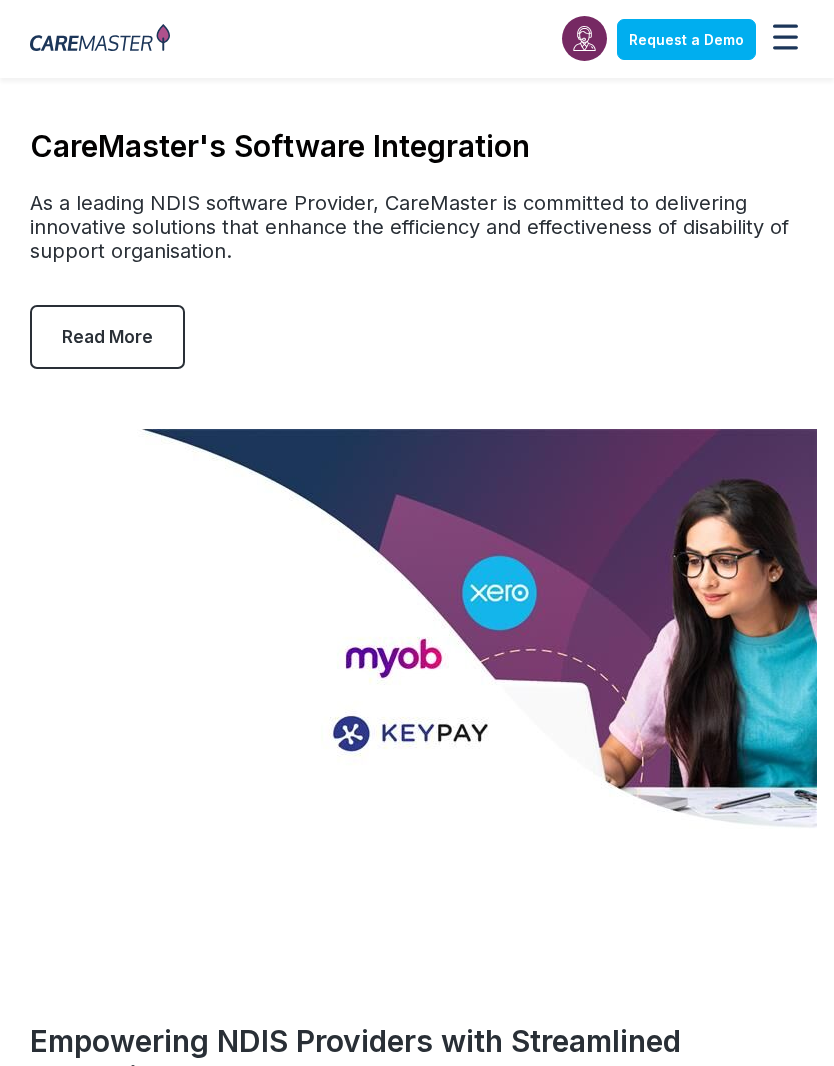 click 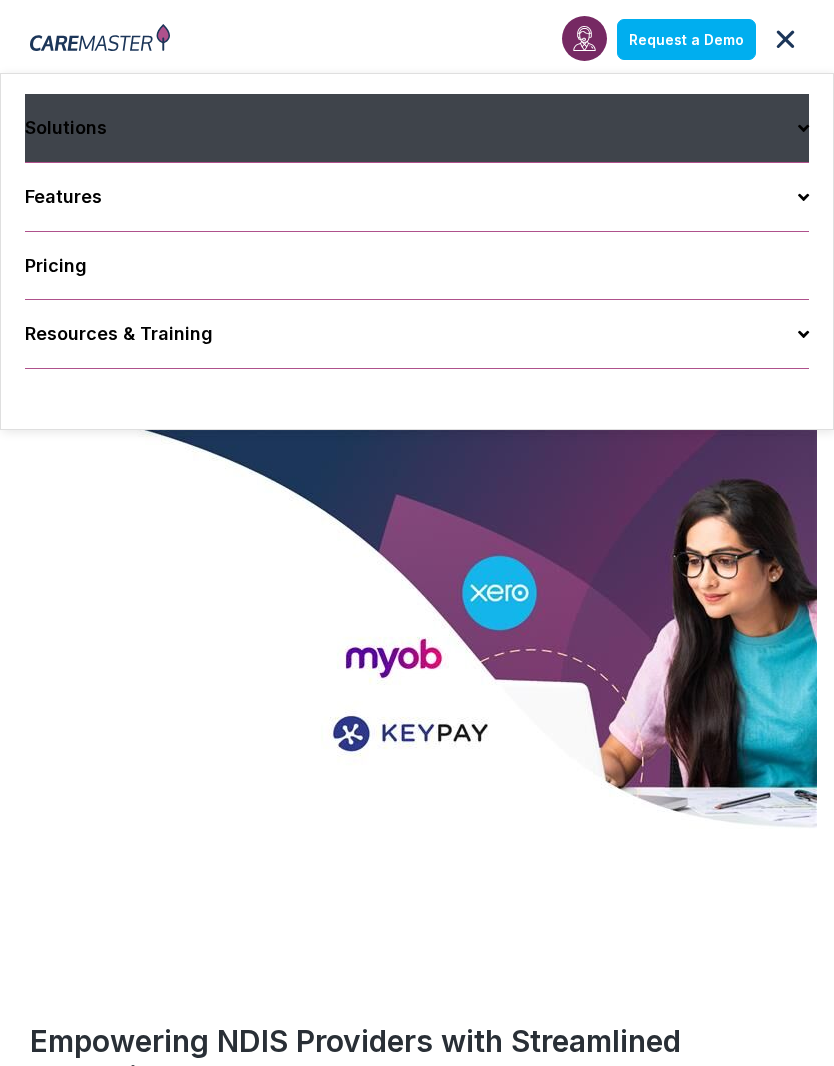 click 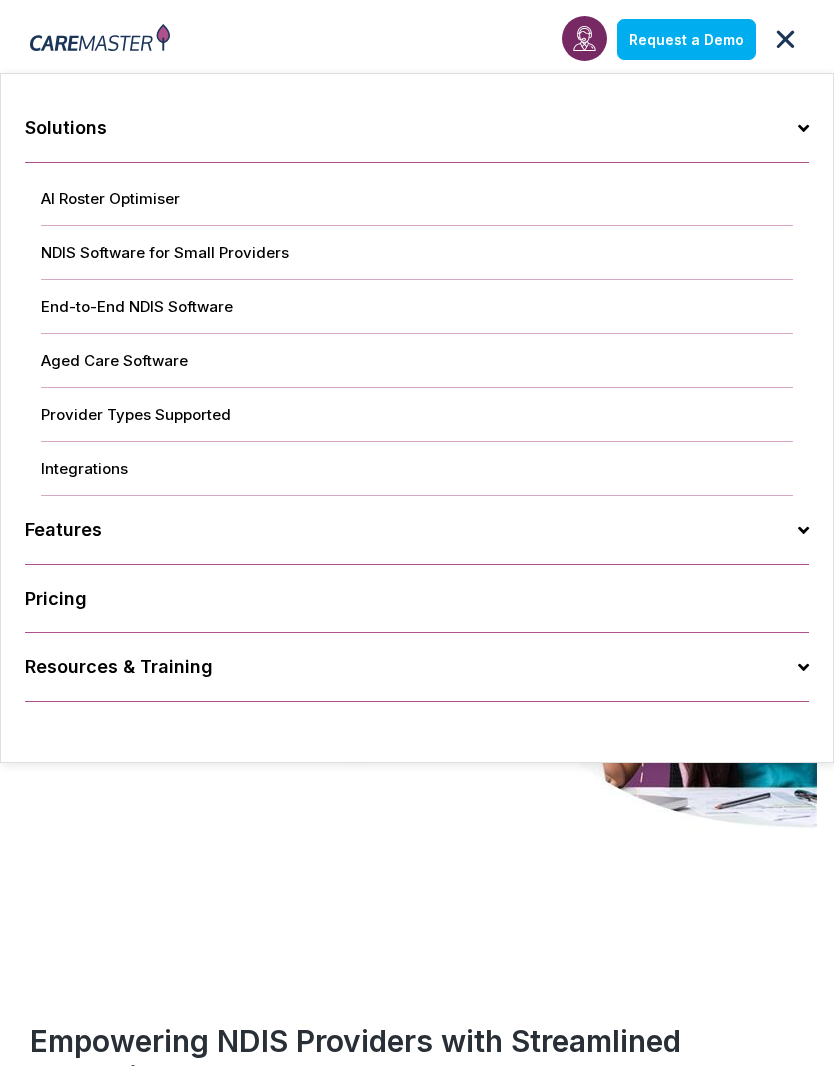 click at bounding box center [417, 641] 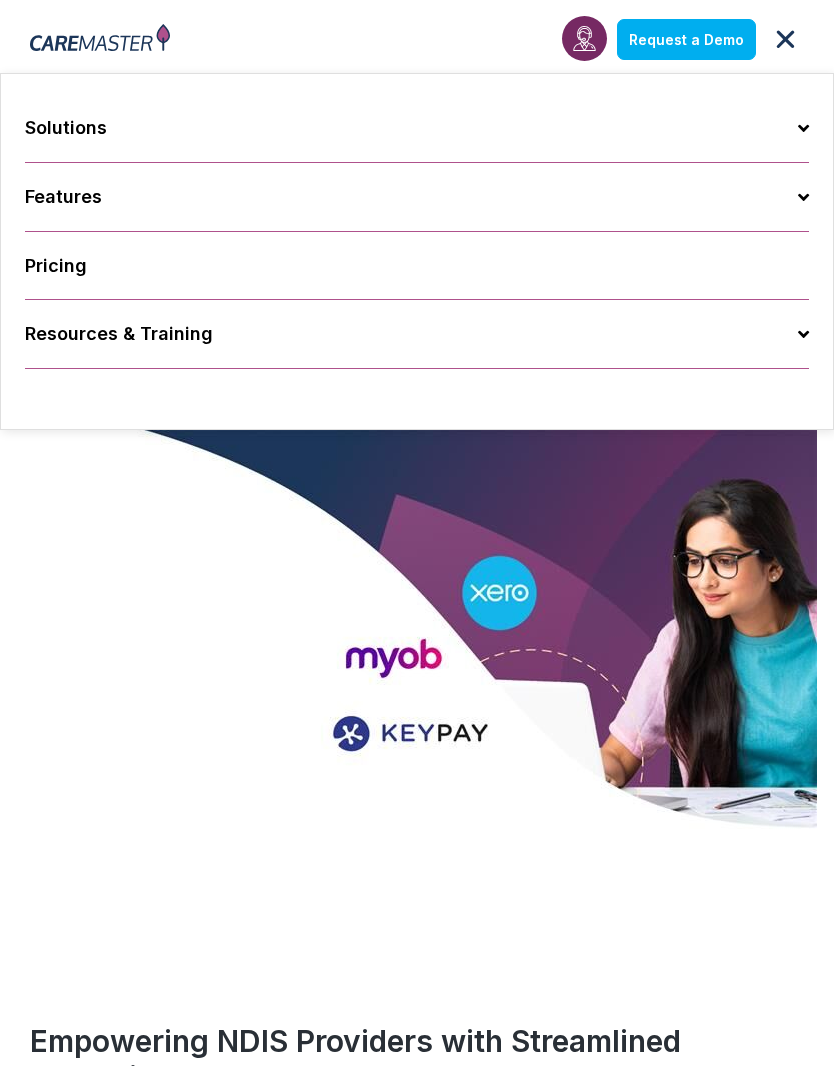 click at bounding box center [417, 631] 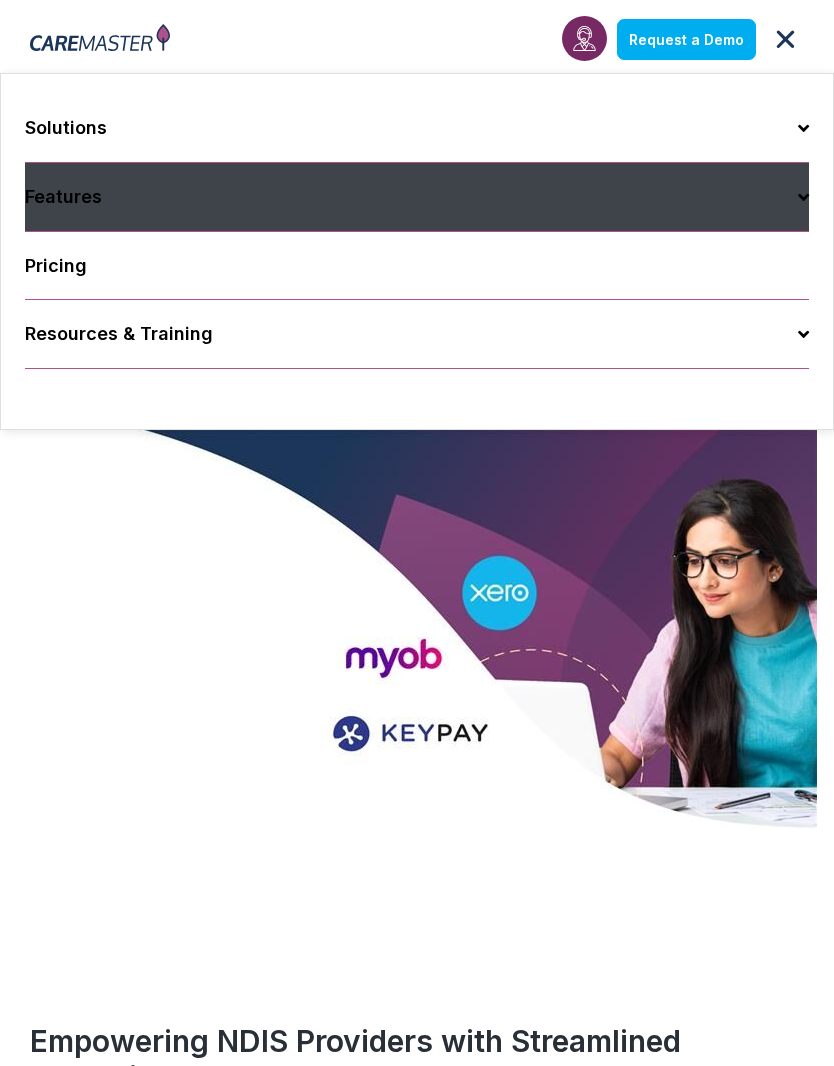 click 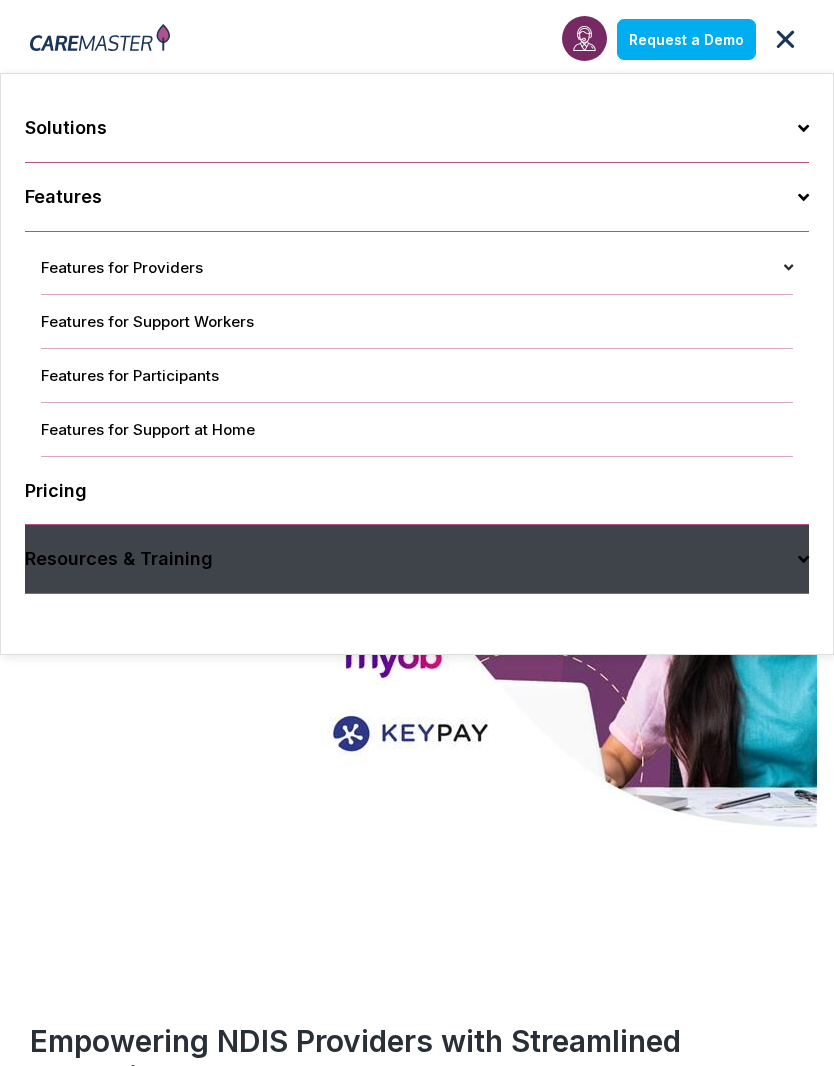 click 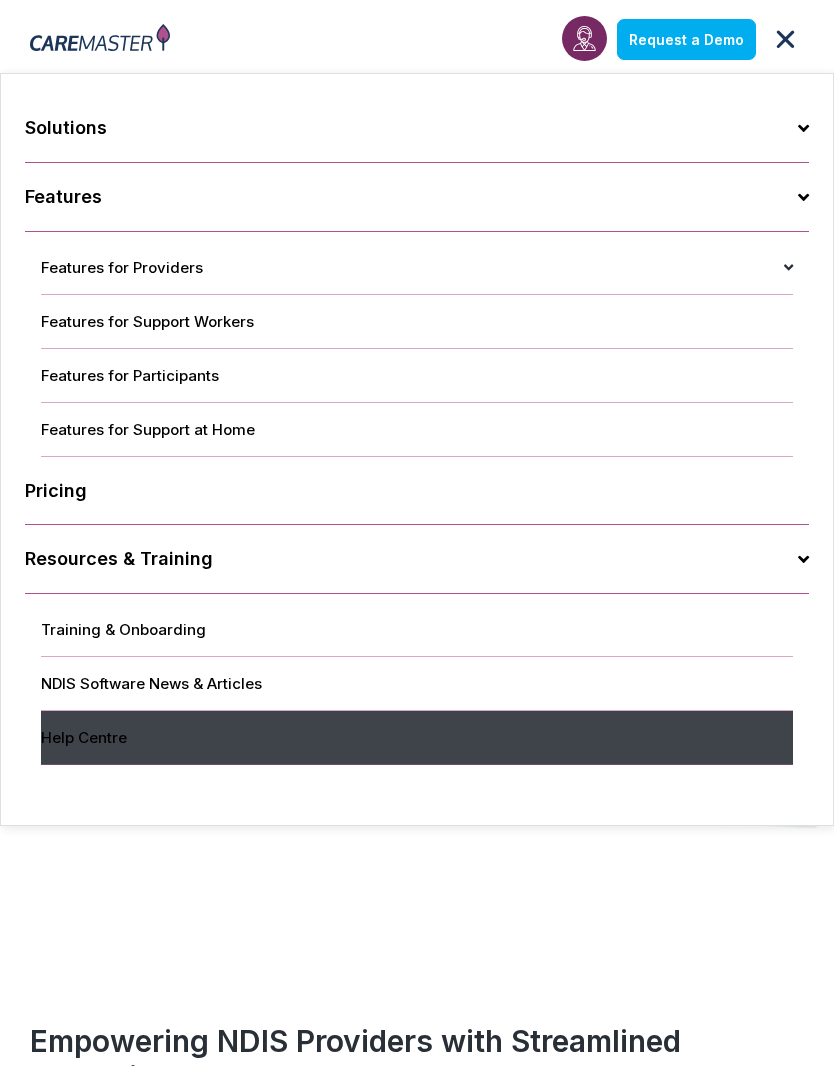 click on "Help Centre" 